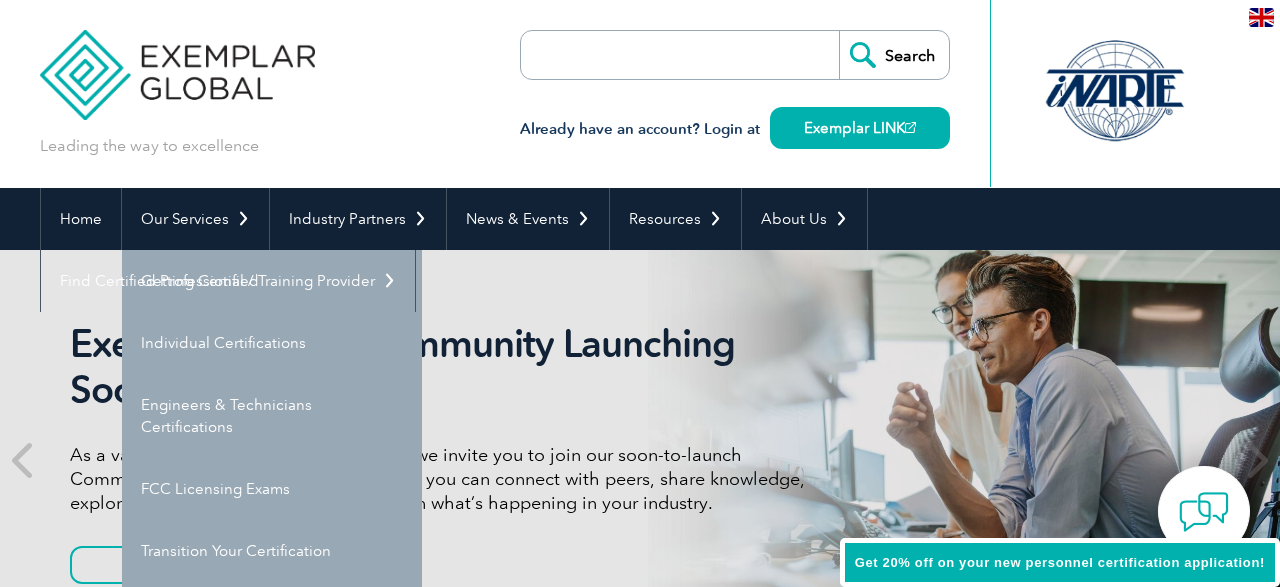 scroll, scrollTop: 0, scrollLeft: 0, axis: both 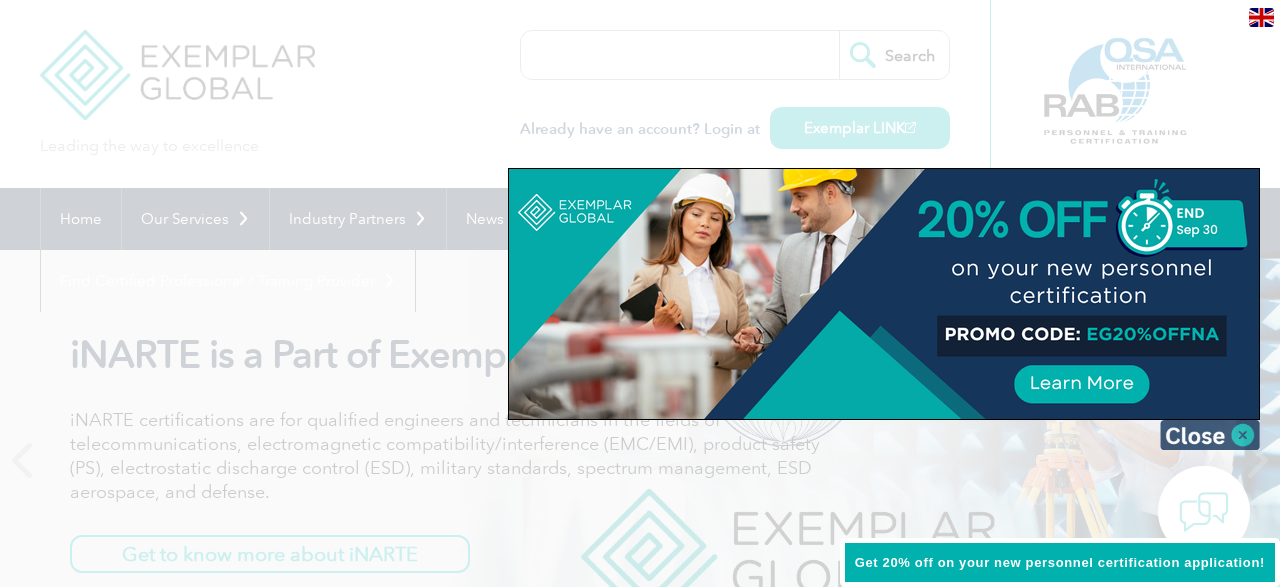click at bounding box center [1210, 435] 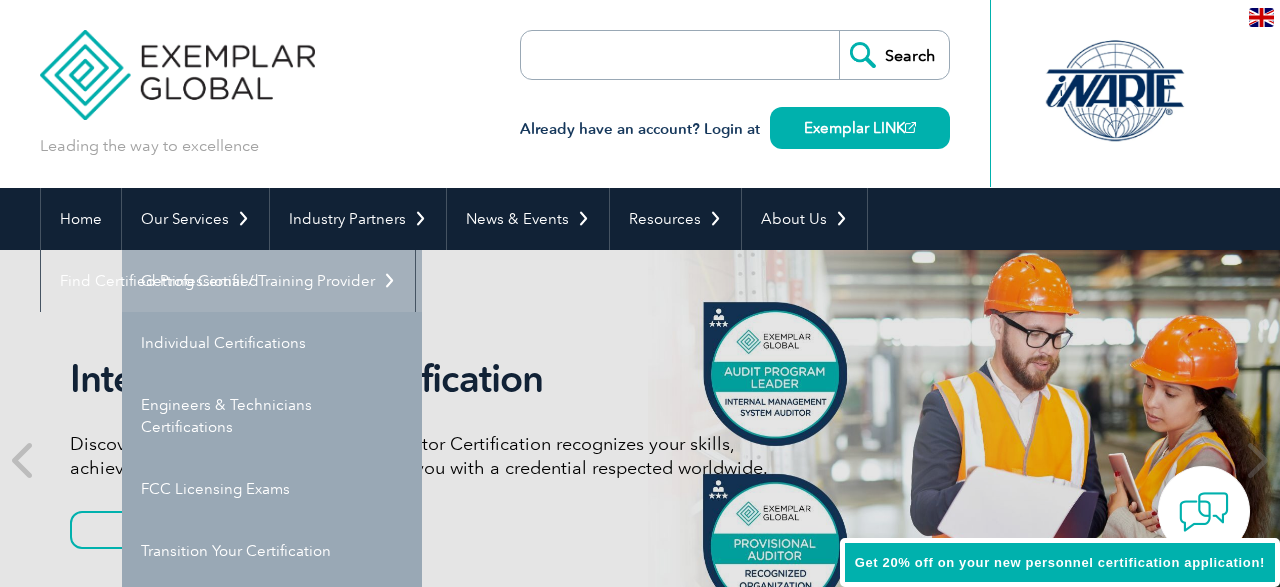 click on "Getting Certified" at bounding box center [272, 281] 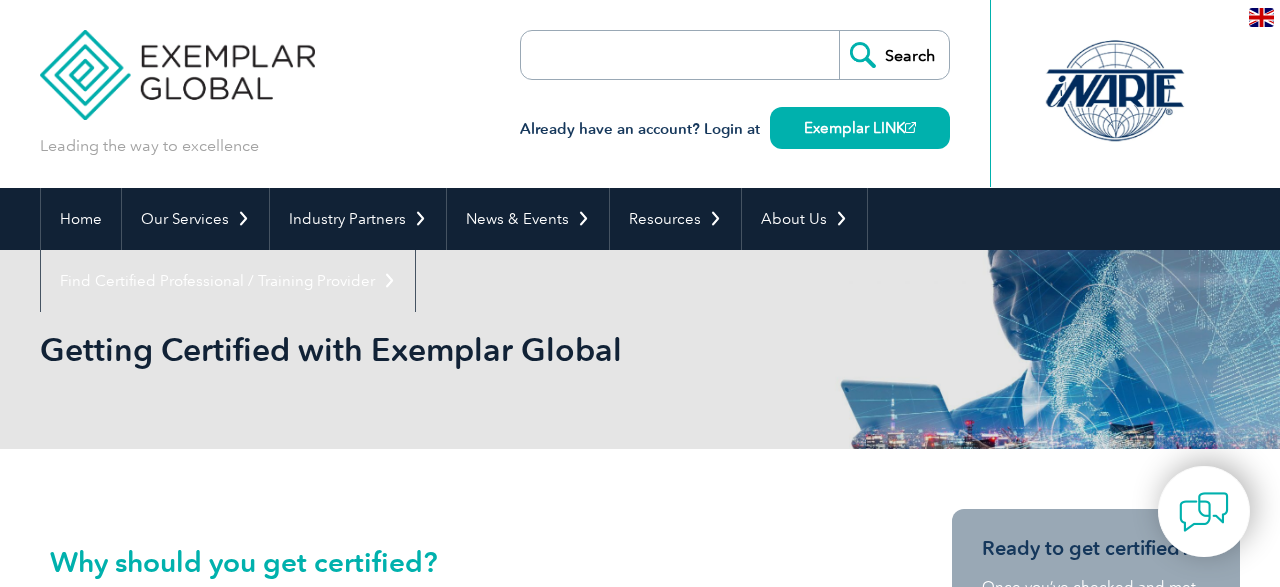 scroll, scrollTop: 0, scrollLeft: 0, axis: both 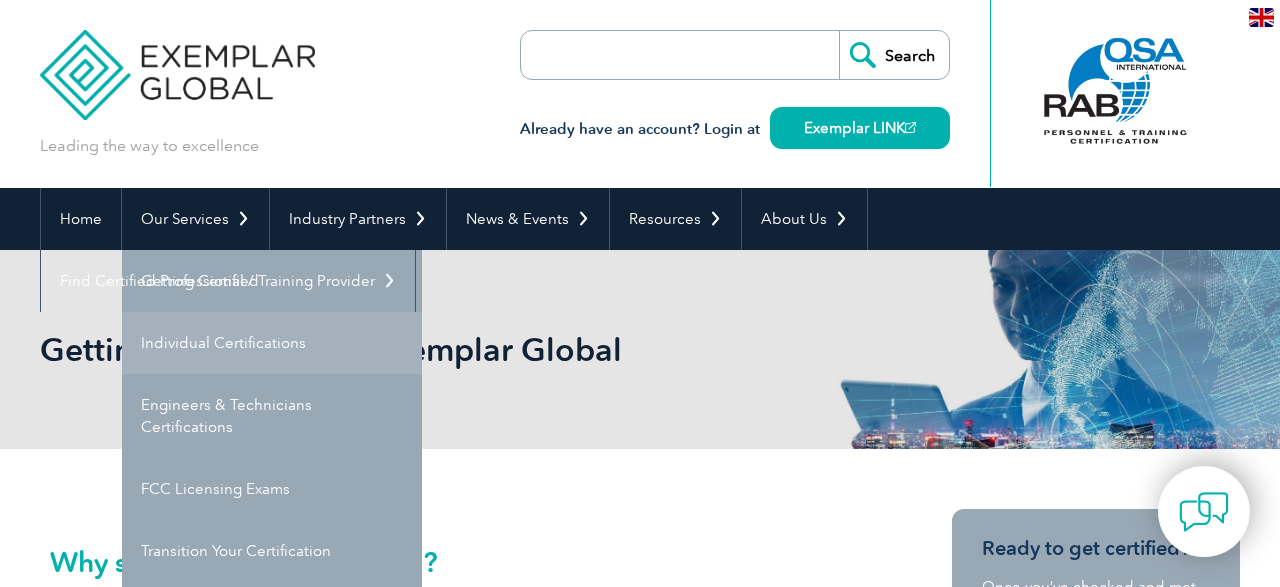 click on "Individual Certifications" at bounding box center (272, 343) 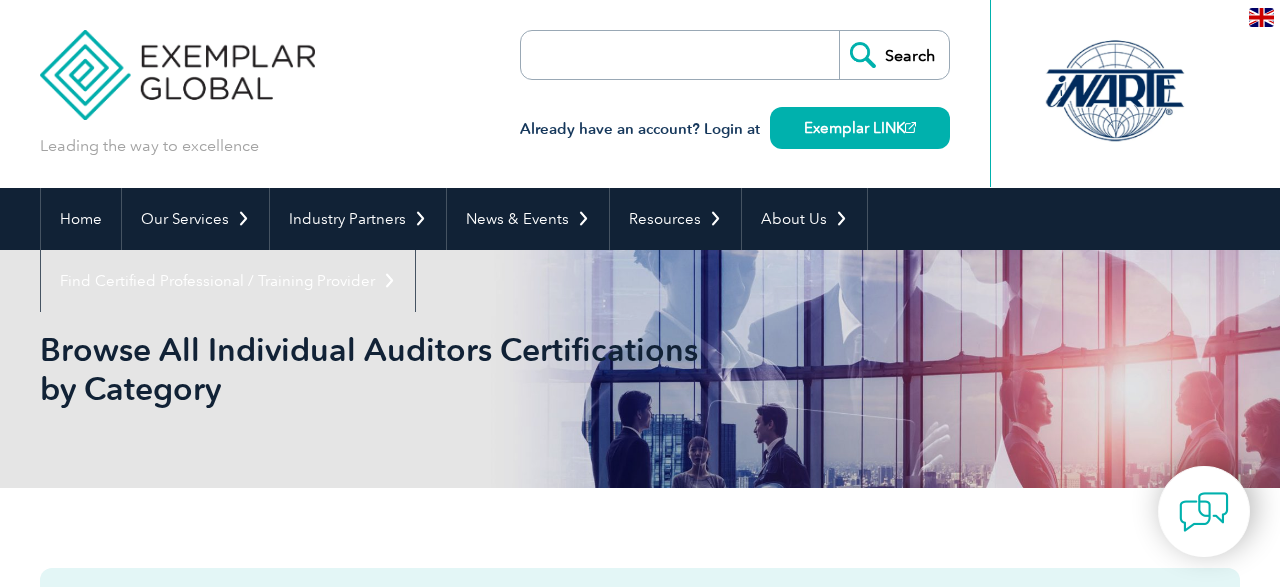 scroll, scrollTop: 0, scrollLeft: 0, axis: both 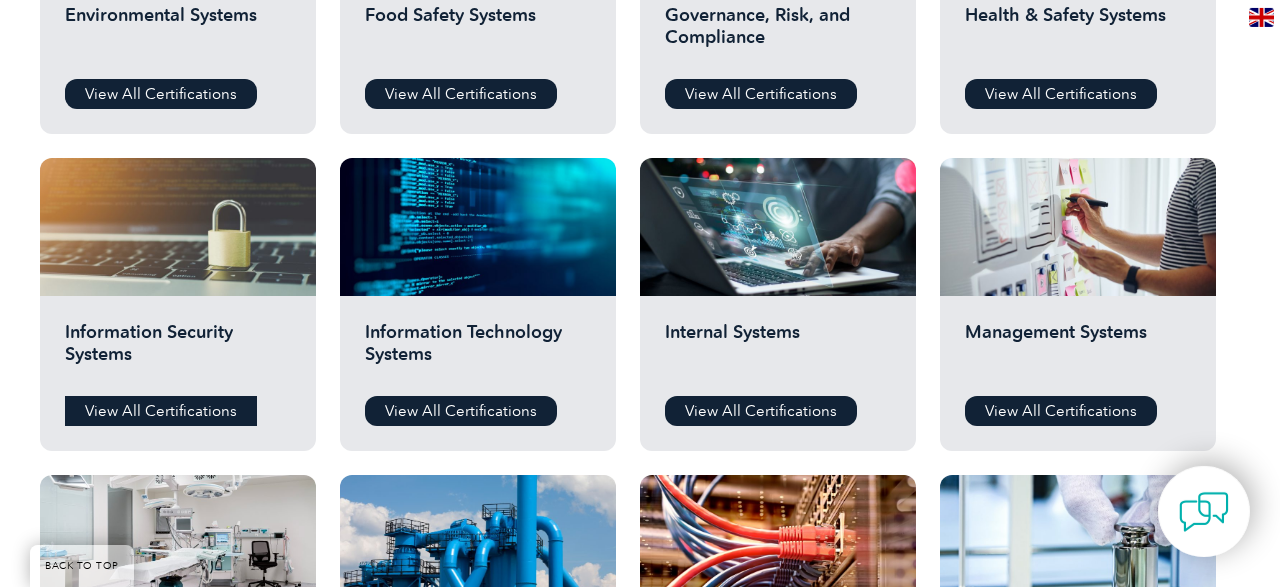 click on "View All Certifications" at bounding box center [161, 411] 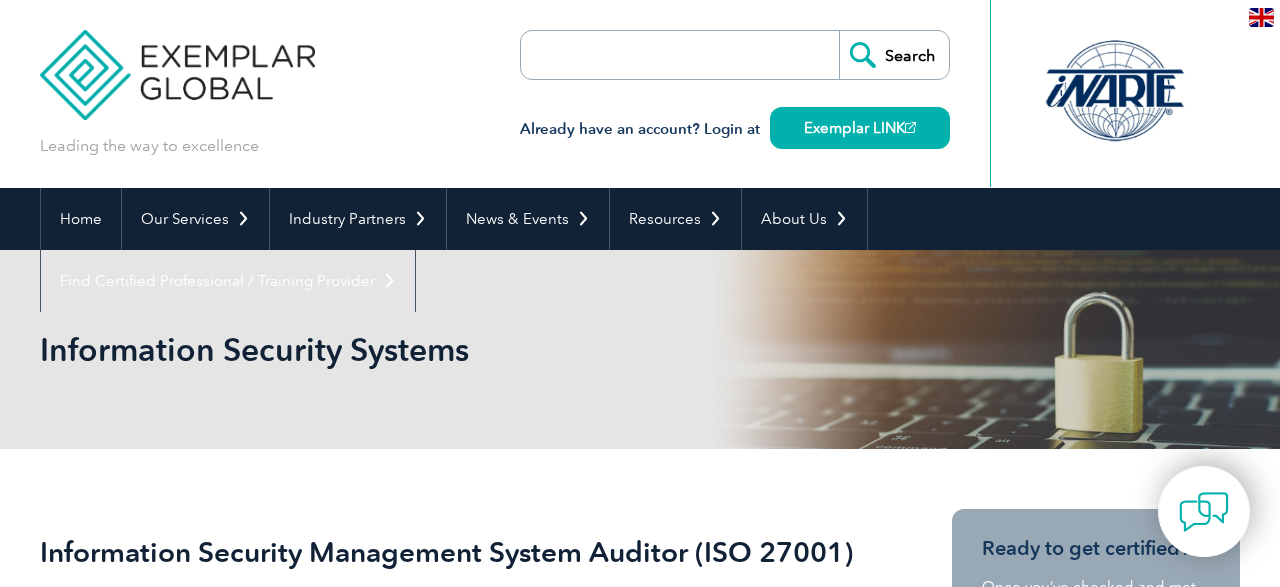 scroll, scrollTop: 0, scrollLeft: 0, axis: both 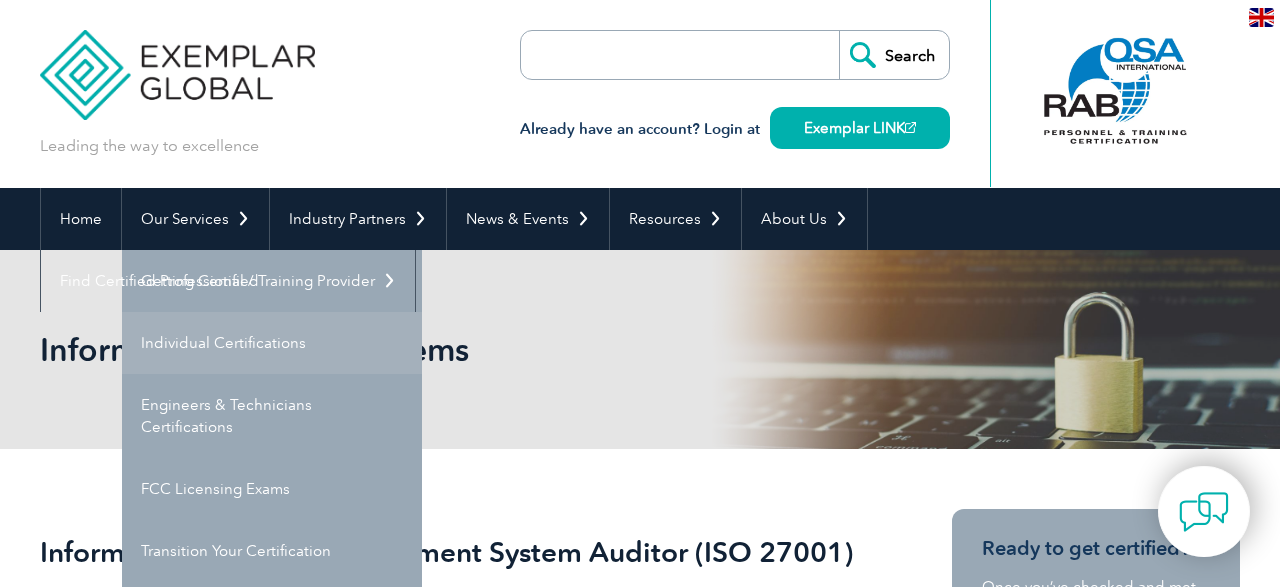 click on "Individual Certifications" at bounding box center (272, 343) 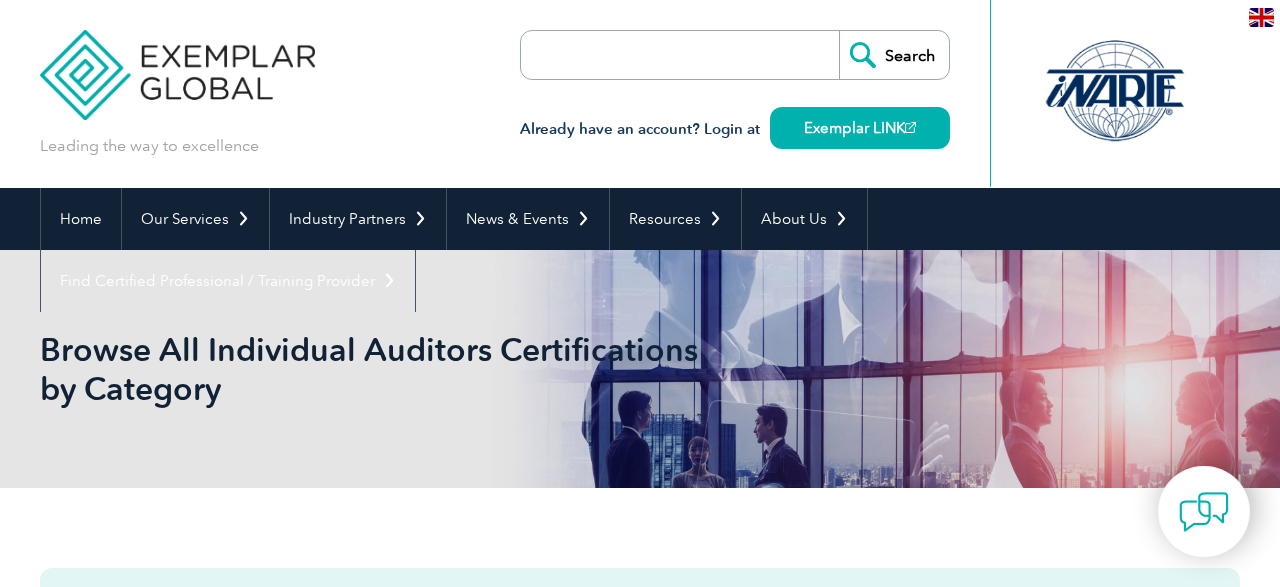 scroll, scrollTop: 0, scrollLeft: 0, axis: both 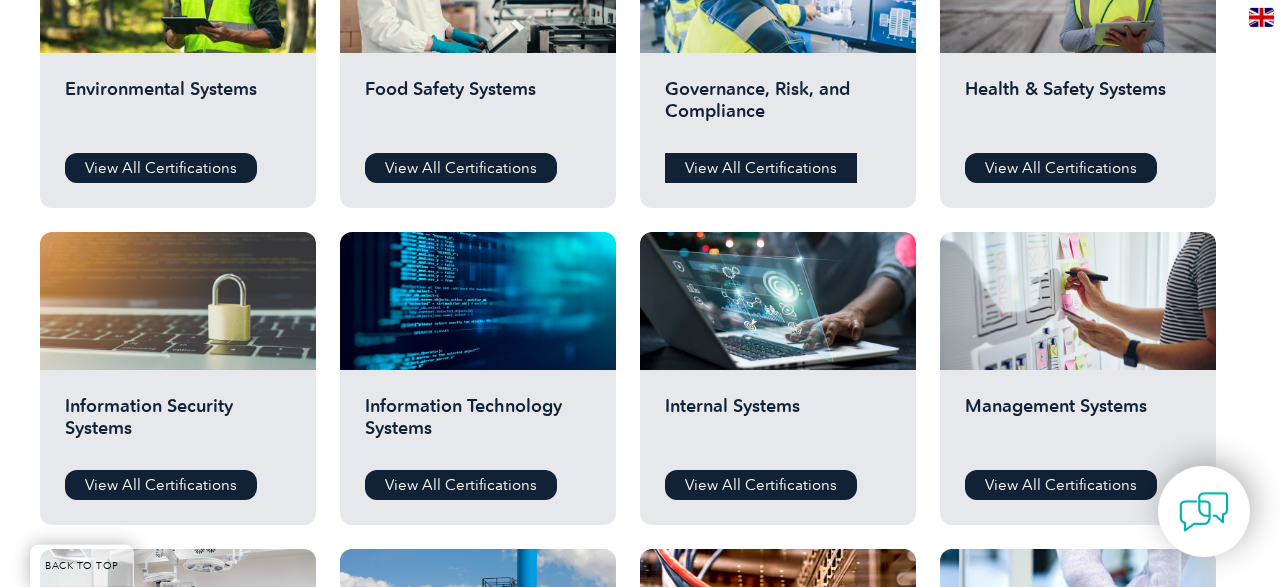 click on "View All Certifications" at bounding box center (761, 168) 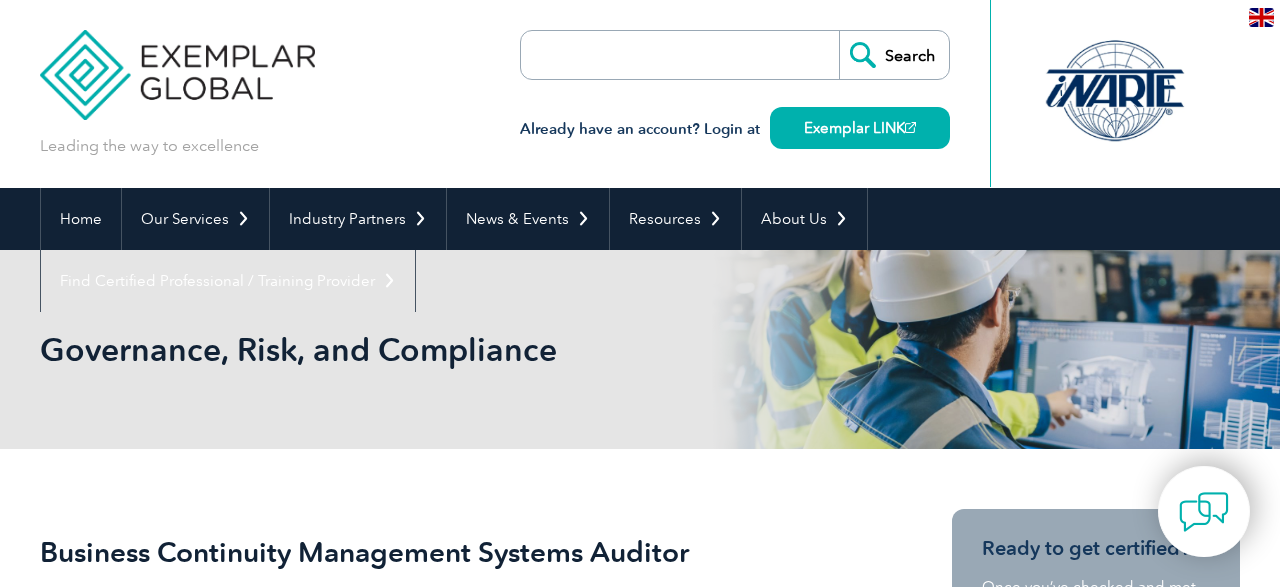 scroll, scrollTop: 0, scrollLeft: 0, axis: both 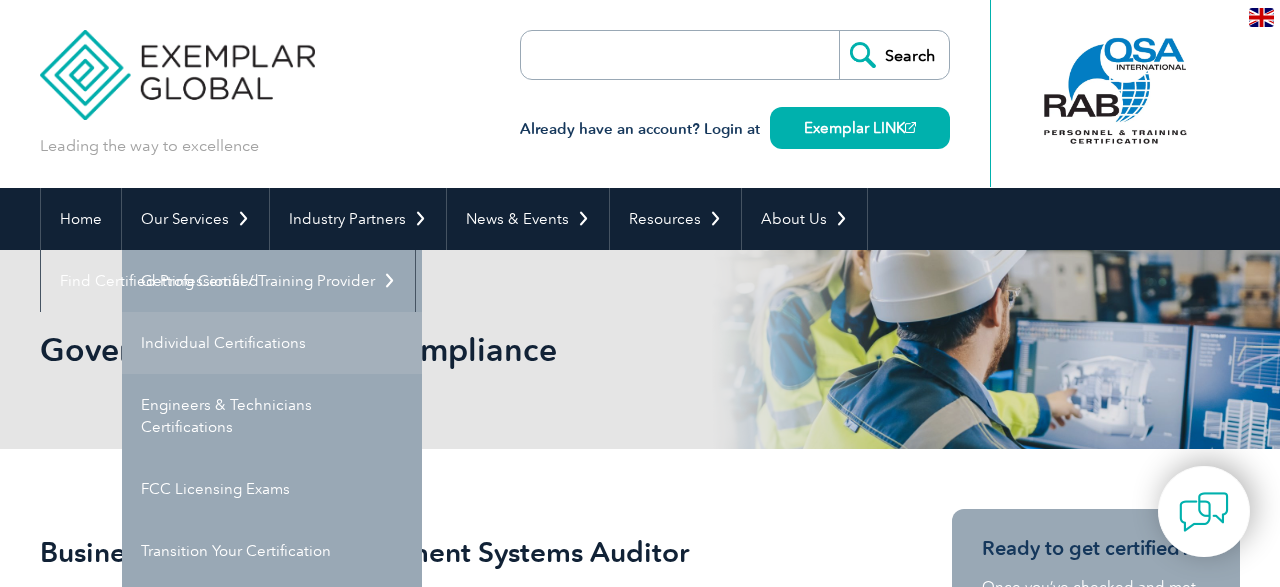 click on "Individual Certifications" at bounding box center (272, 343) 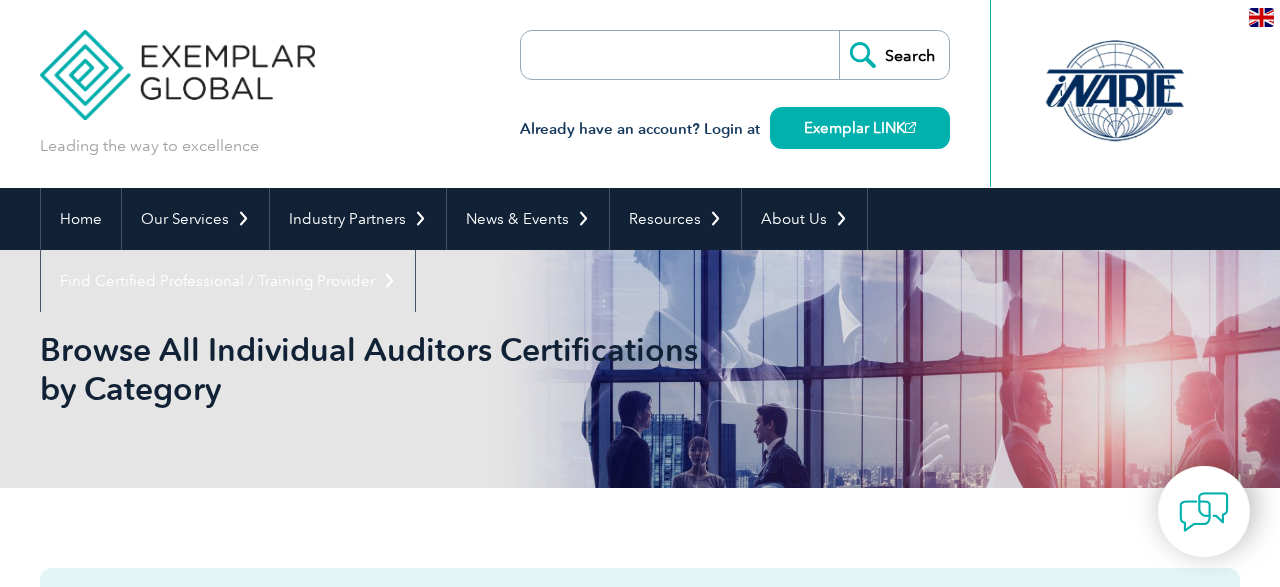 scroll, scrollTop: 0, scrollLeft: 0, axis: both 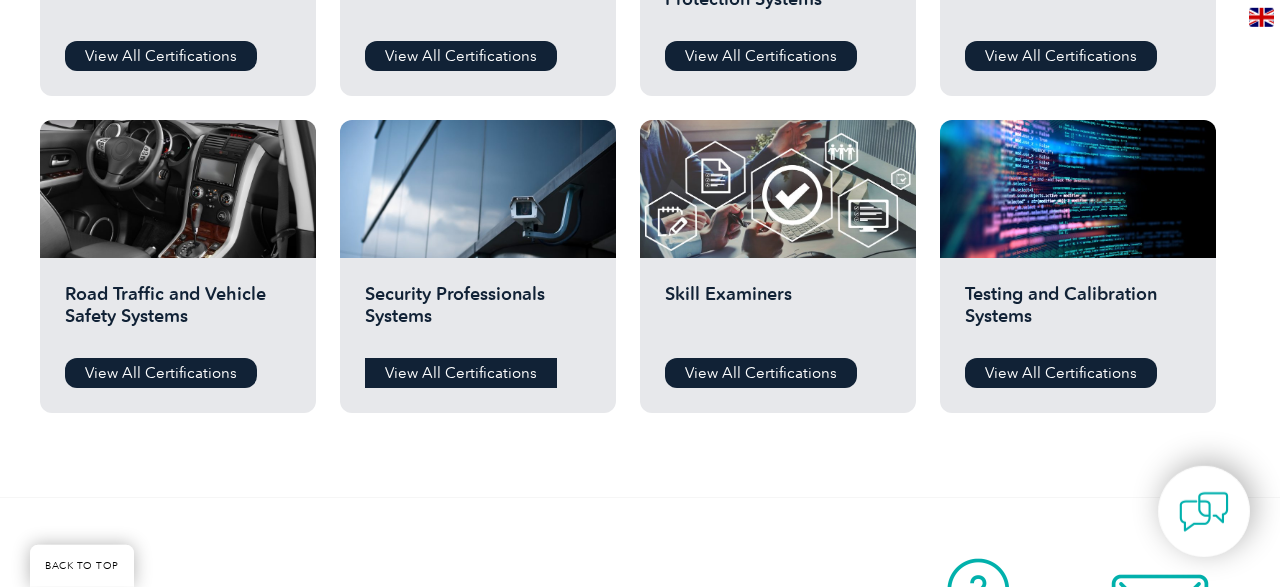 click on "View All Certifications" at bounding box center [461, 373] 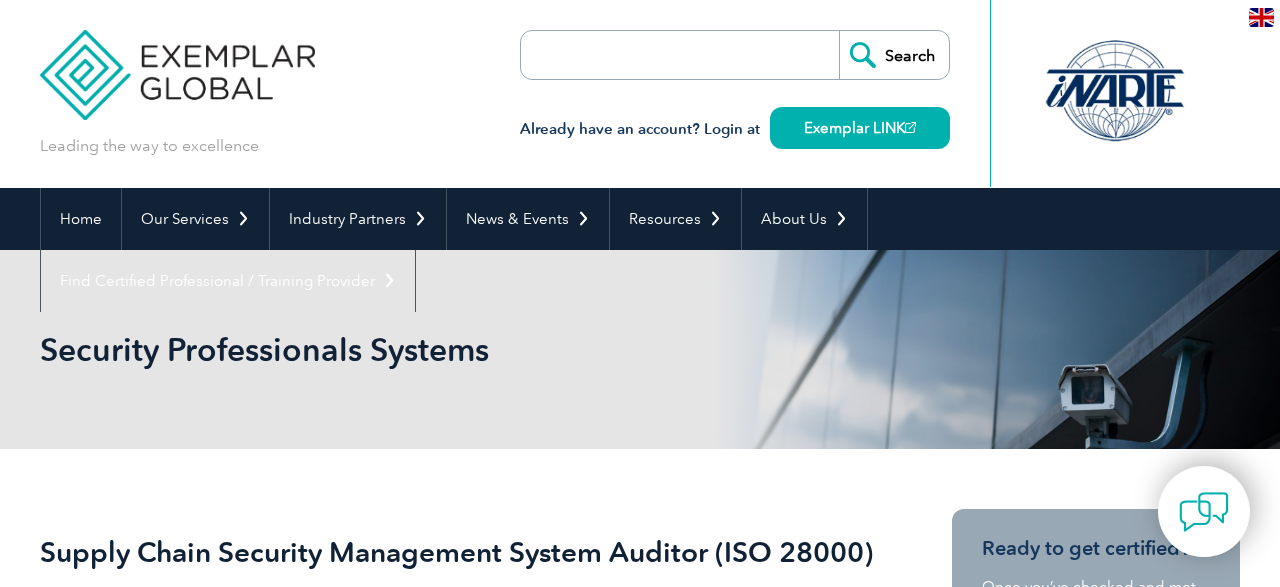 scroll, scrollTop: 0, scrollLeft: 0, axis: both 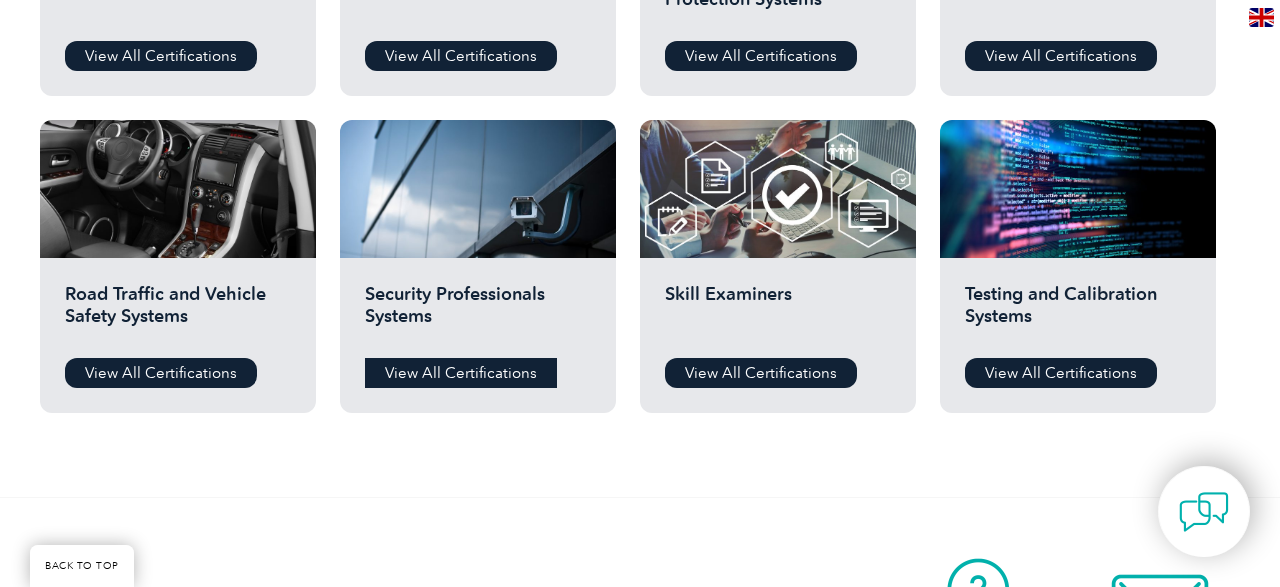 click on "View All Certifications" at bounding box center [461, 373] 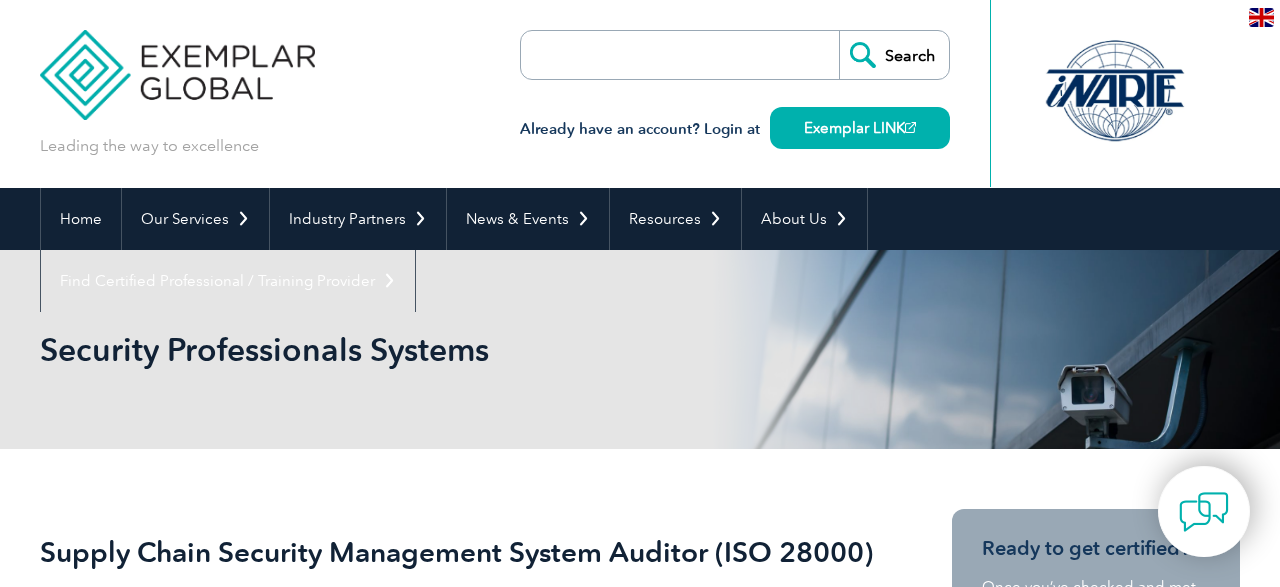 scroll, scrollTop: 0, scrollLeft: 0, axis: both 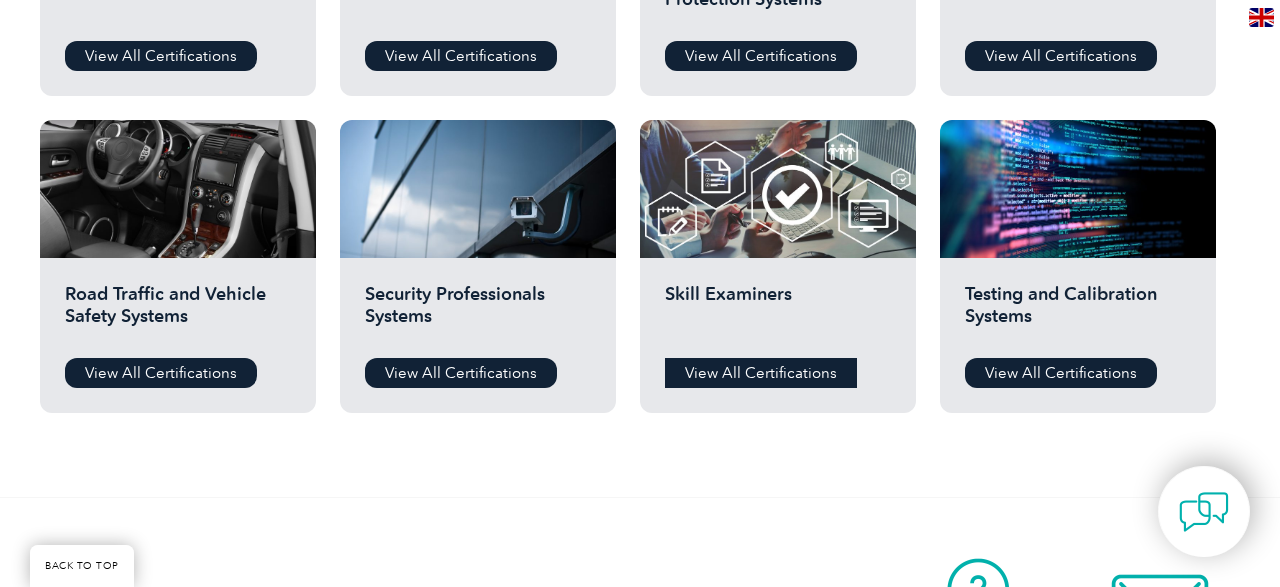 click on "View All Certifications" at bounding box center (761, 373) 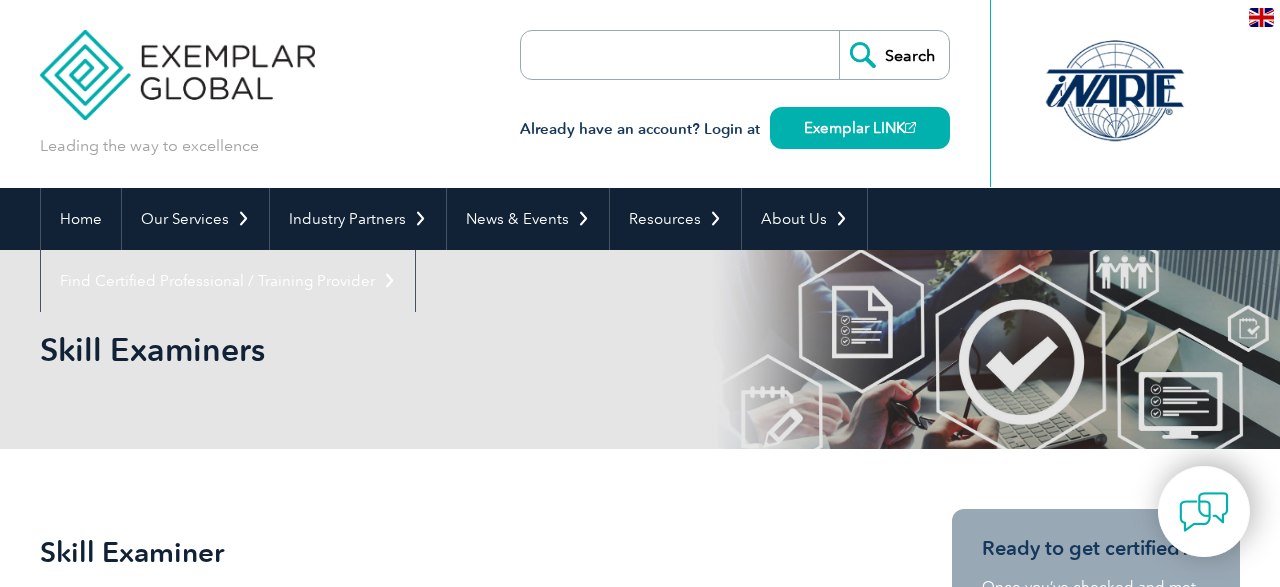 scroll, scrollTop: 0, scrollLeft: 0, axis: both 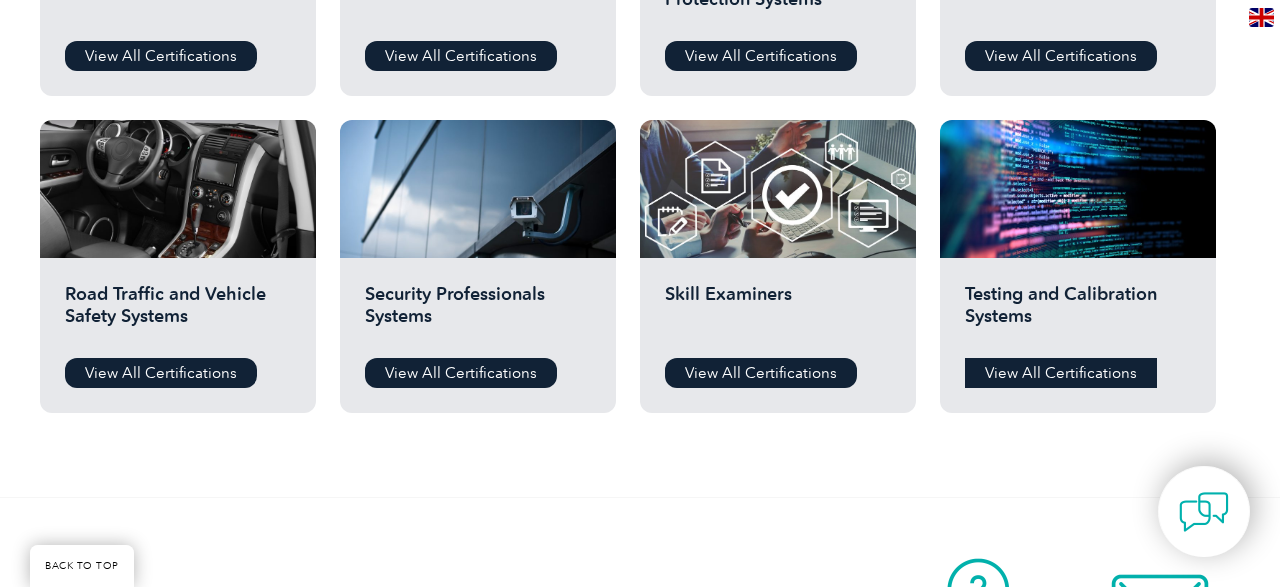 click on "View All Certifications" at bounding box center (1061, 373) 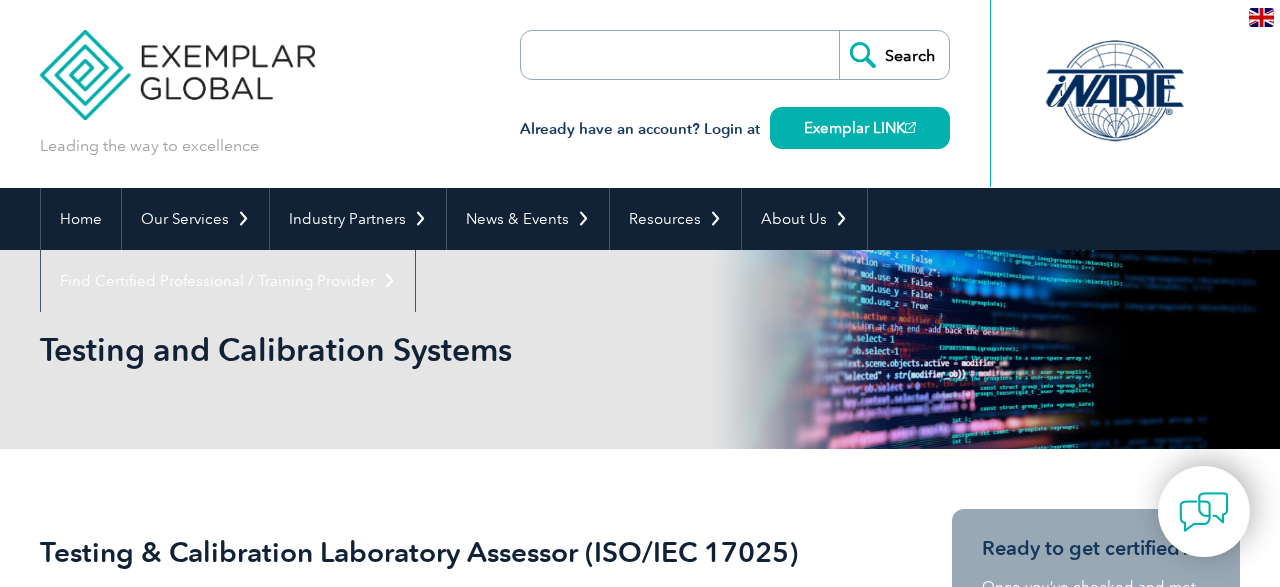 scroll, scrollTop: 0, scrollLeft: 0, axis: both 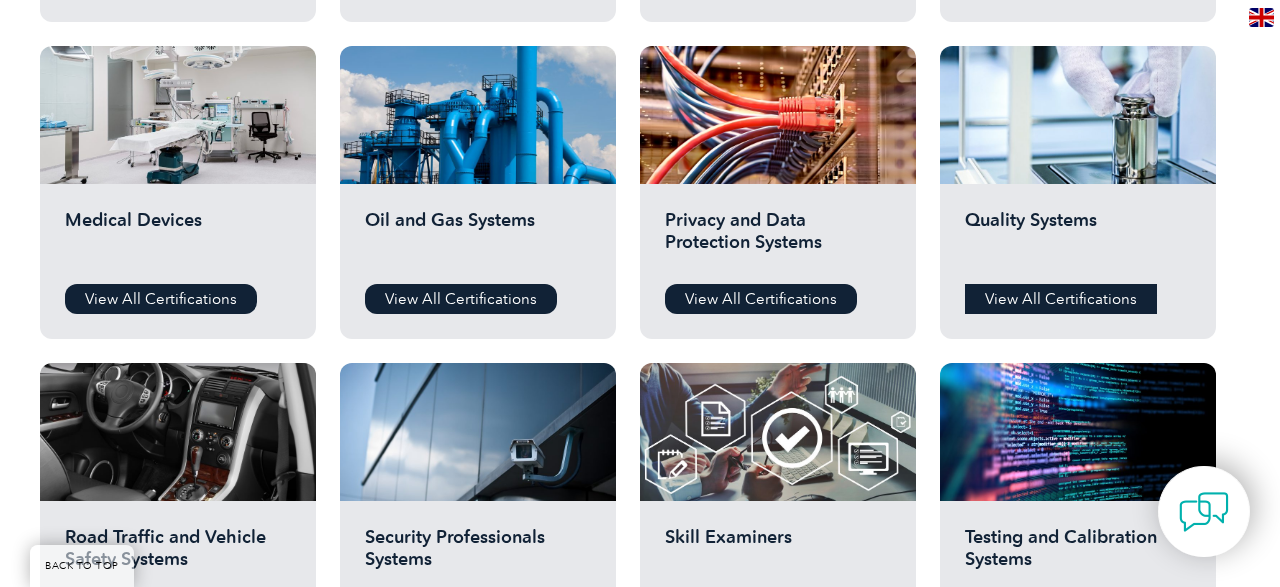 click on "View All Certifications" at bounding box center (1061, 299) 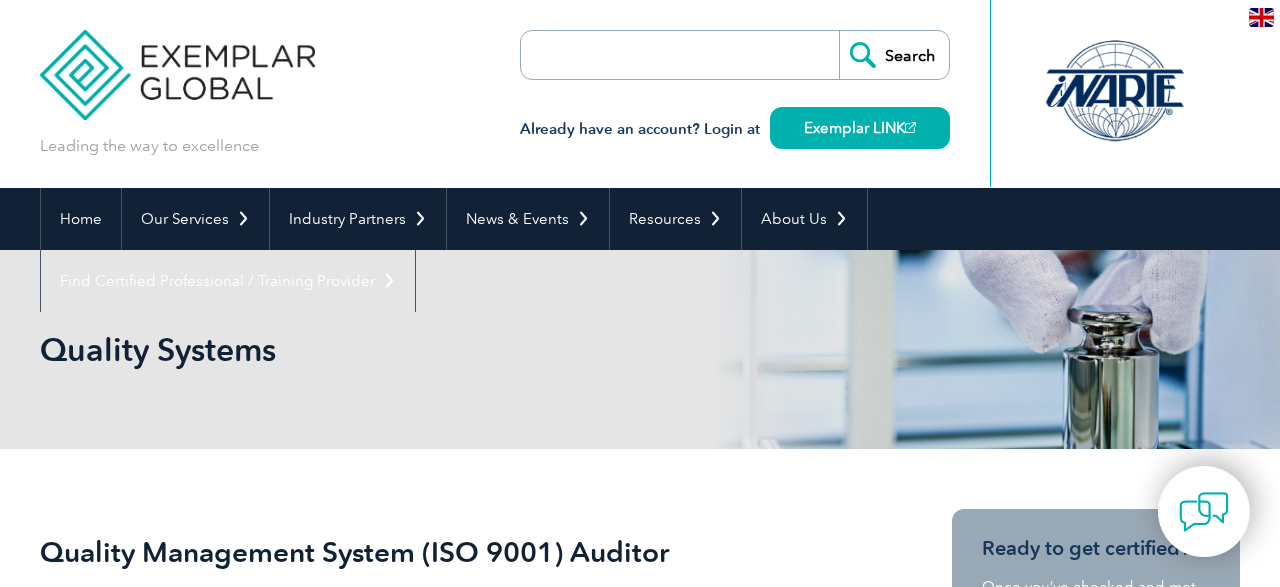 scroll, scrollTop: 0, scrollLeft: 0, axis: both 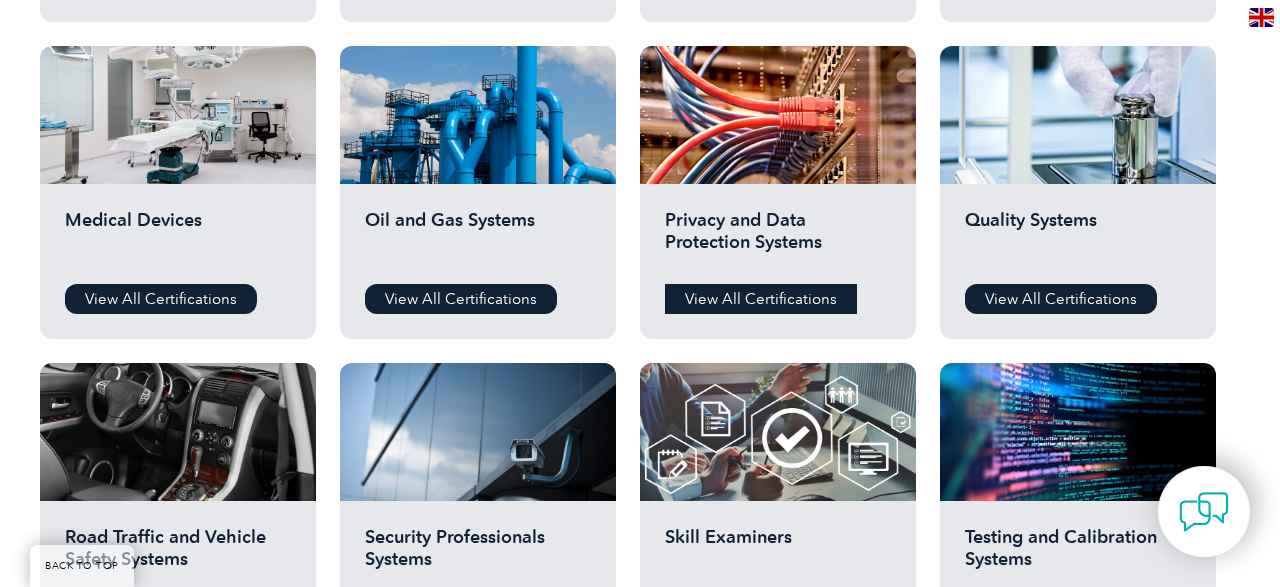 click on "View All Certifications" at bounding box center (761, 299) 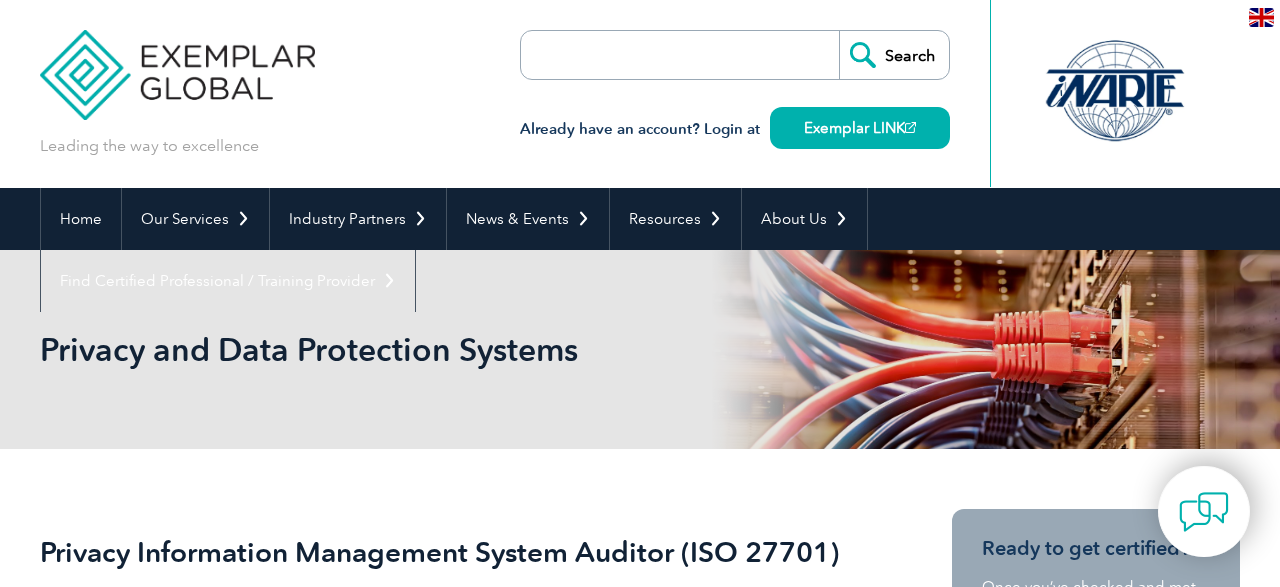 scroll, scrollTop: 0, scrollLeft: 0, axis: both 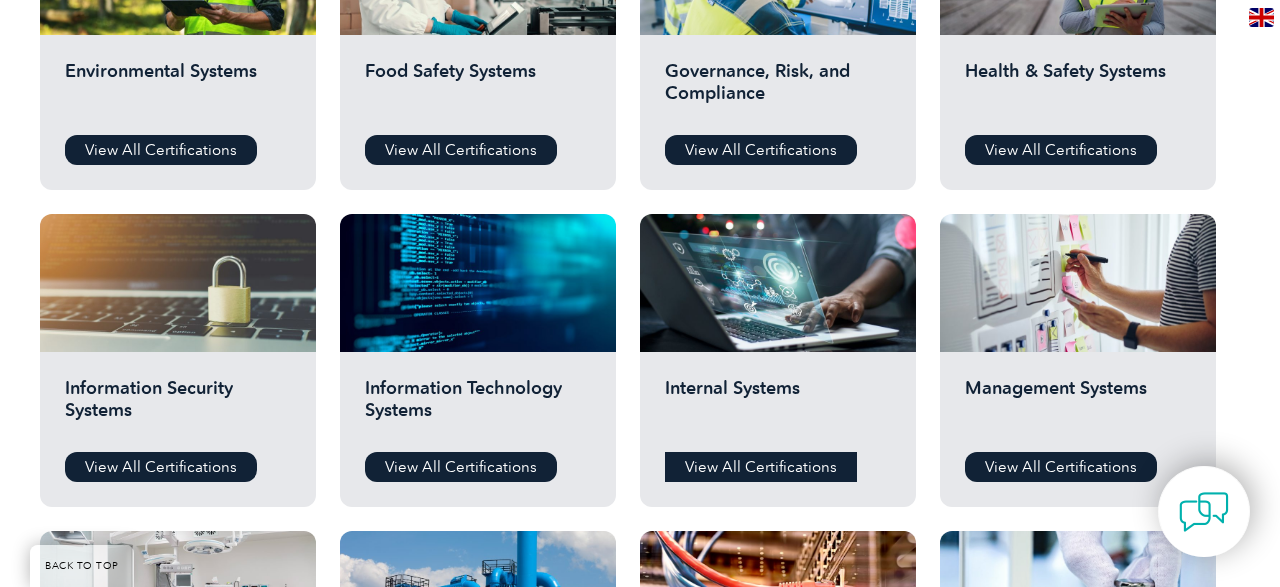 click on "View All Certifications" at bounding box center [761, 467] 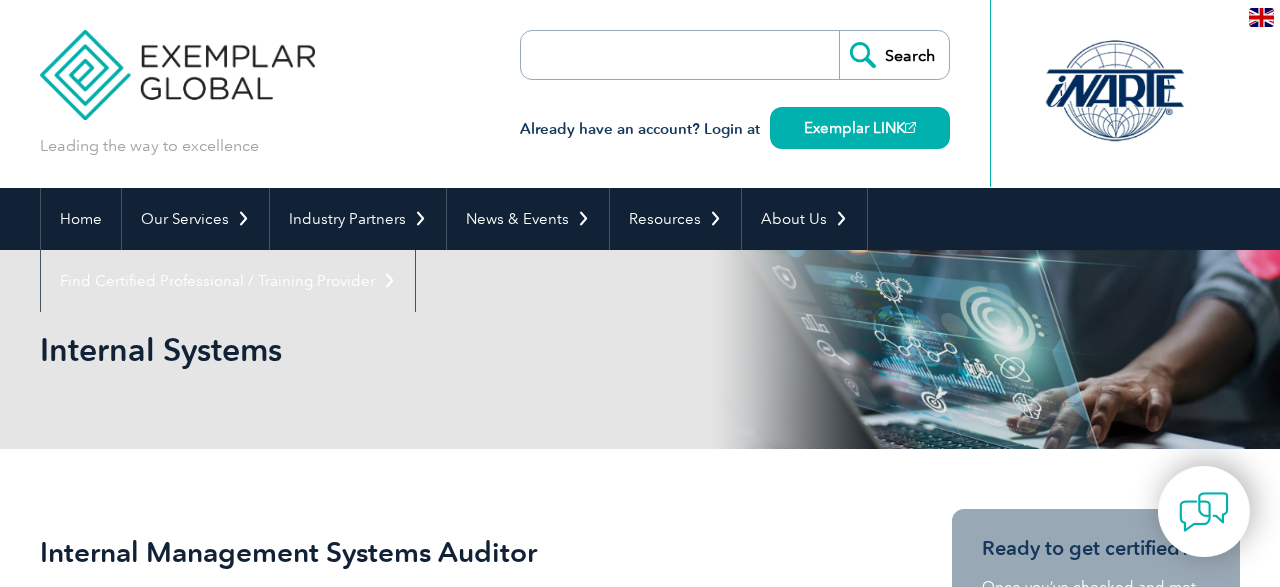 scroll, scrollTop: 0, scrollLeft: 0, axis: both 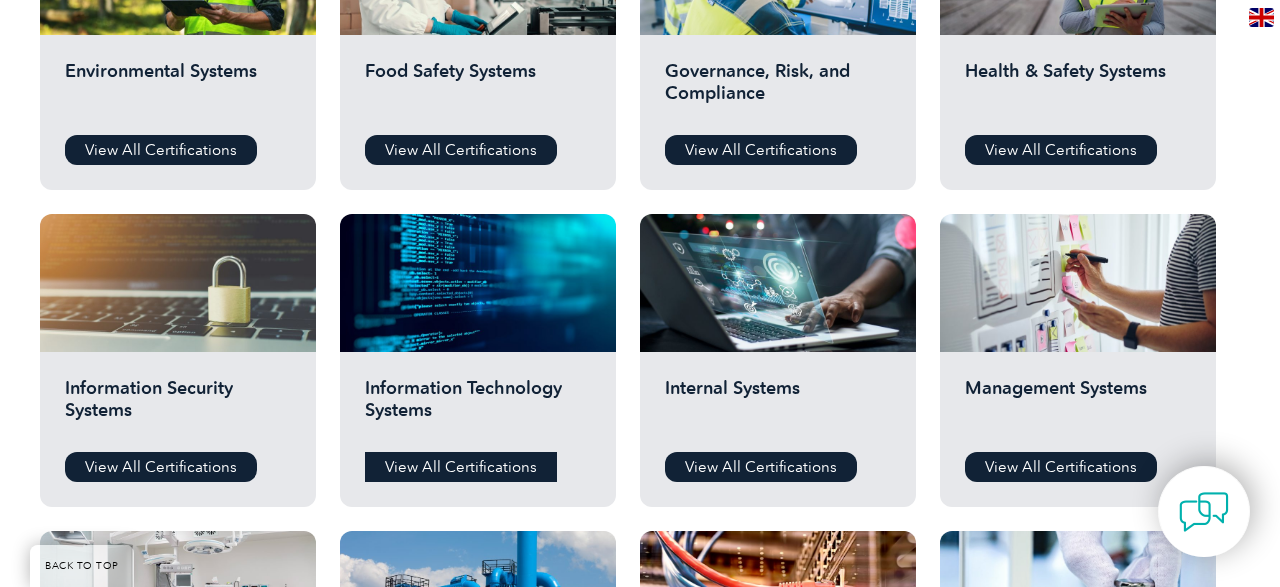 click on "View All Certifications" at bounding box center (461, 467) 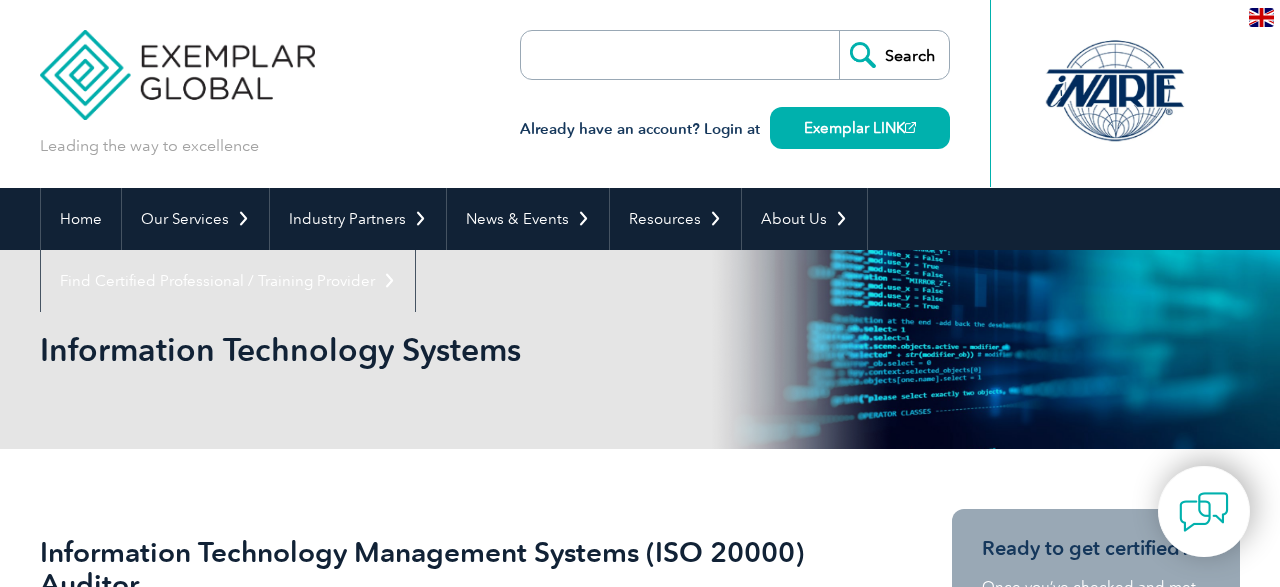 scroll, scrollTop: 0, scrollLeft: 0, axis: both 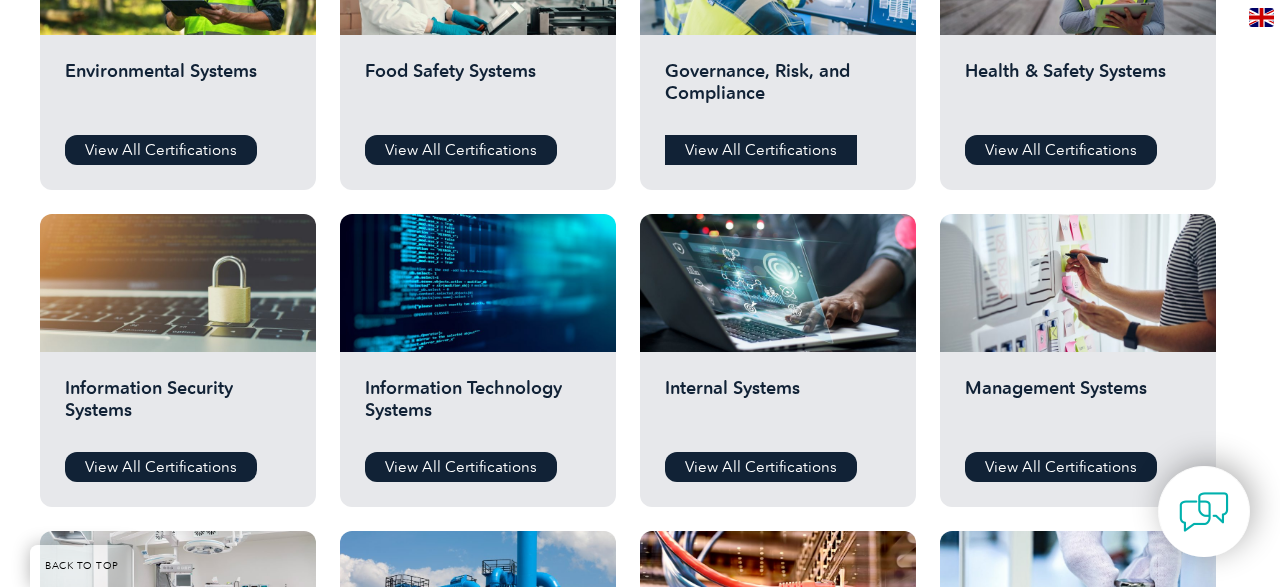 click on "View All Certifications" at bounding box center (761, 150) 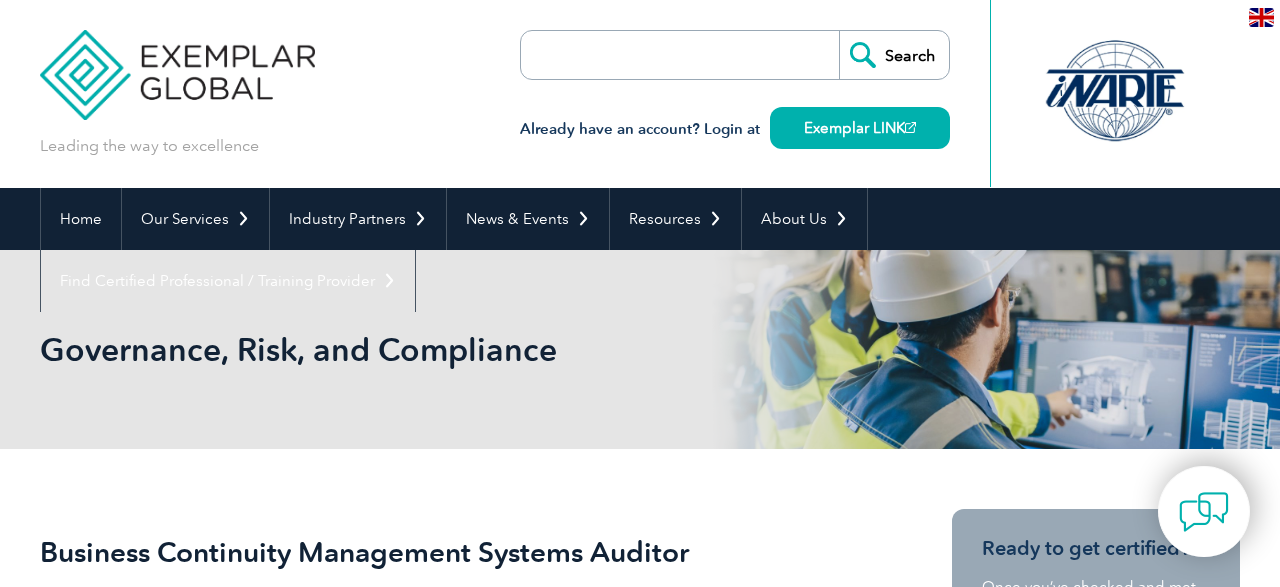 scroll, scrollTop: 0, scrollLeft: 0, axis: both 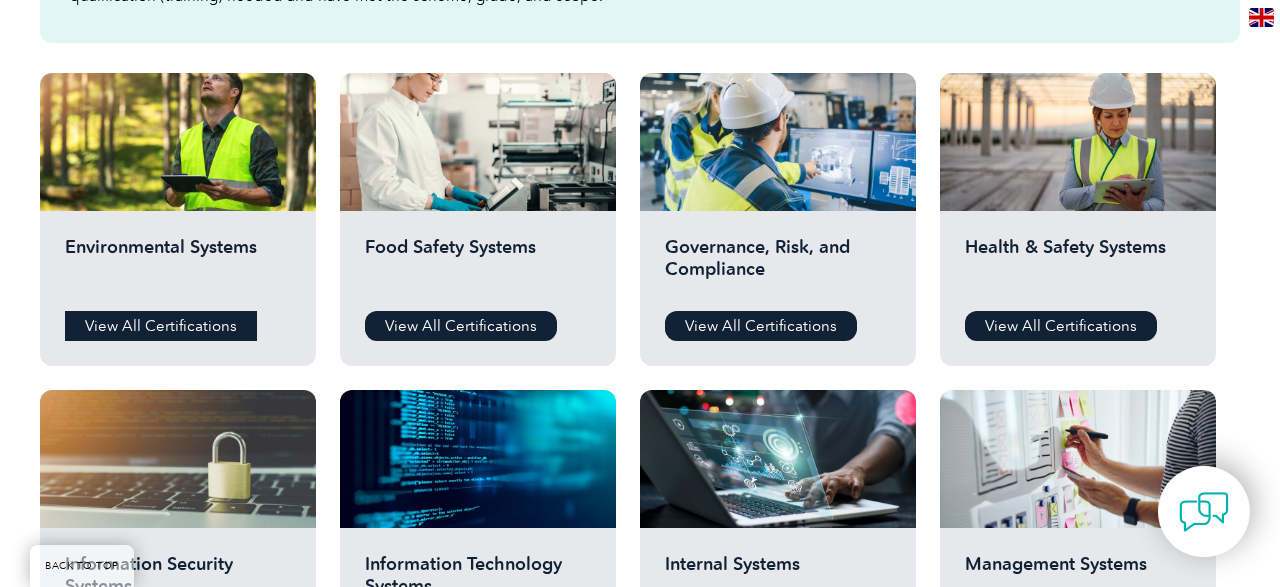 click on "View All Certifications" at bounding box center (161, 326) 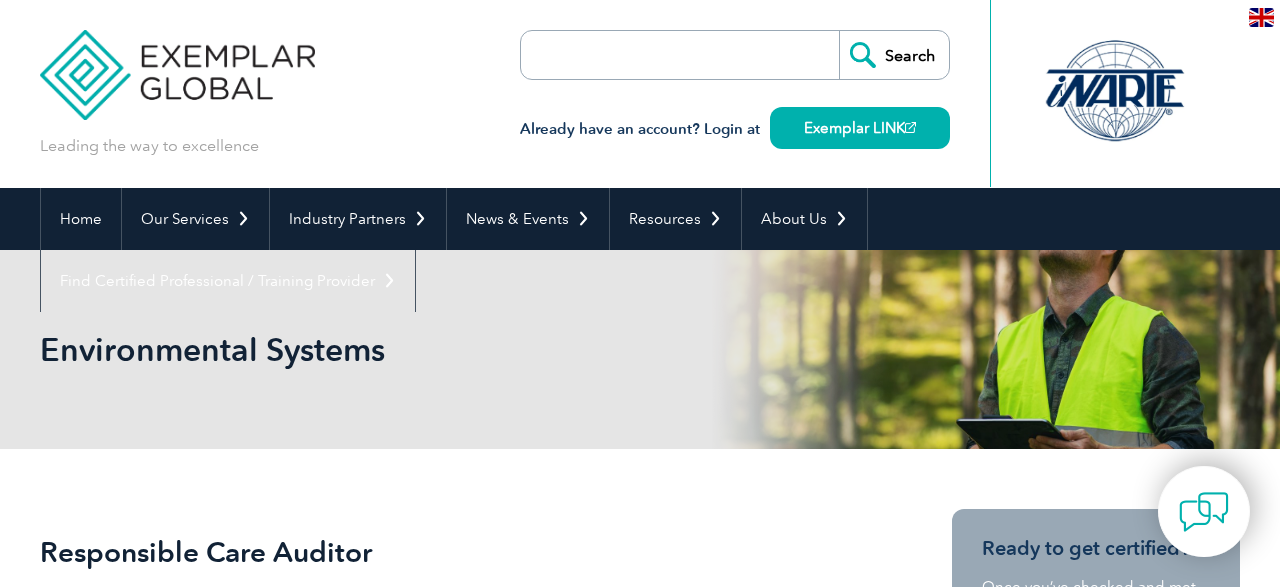 scroll, scrollTop: 0, scrollLeft: 0, axis: both 